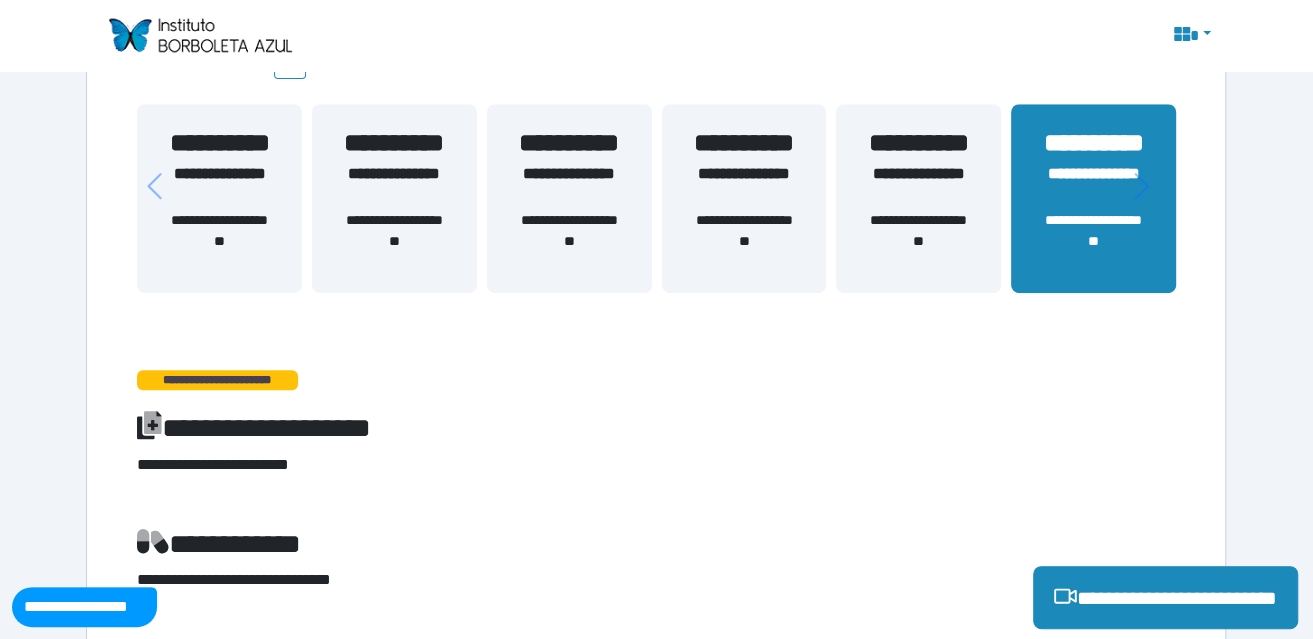 scroll, scrollTop: 500, scrollLeft: 0, axis: vertical 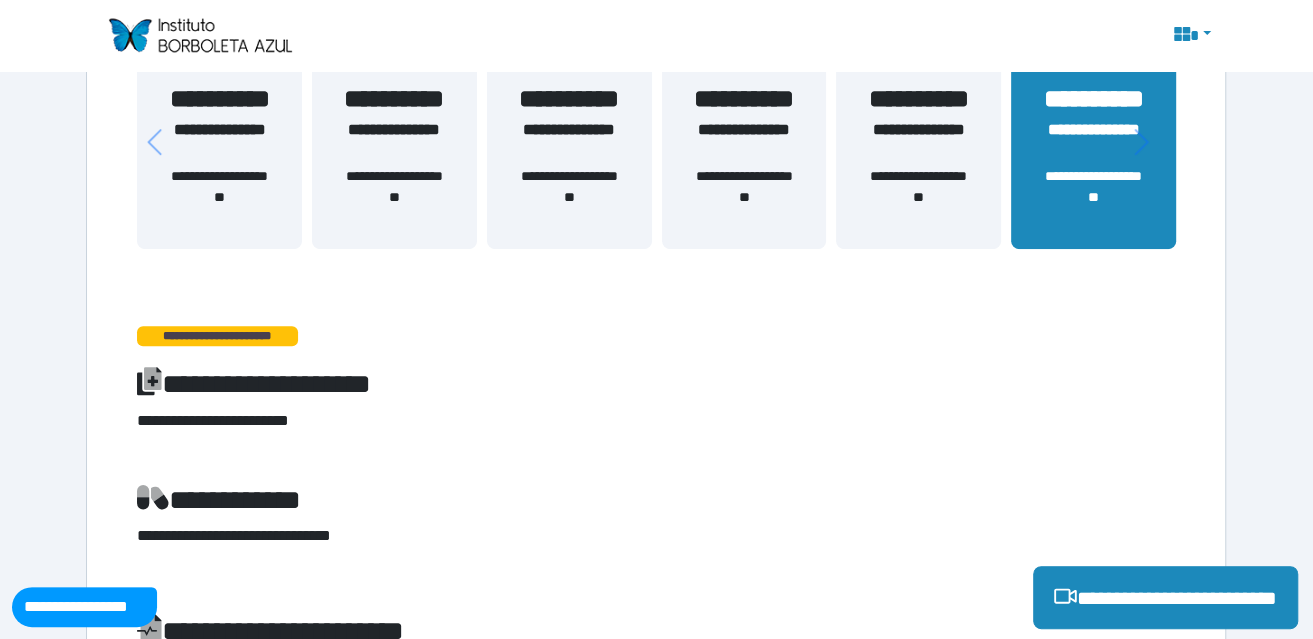 click on "**********" at bounding box center (217, 336) 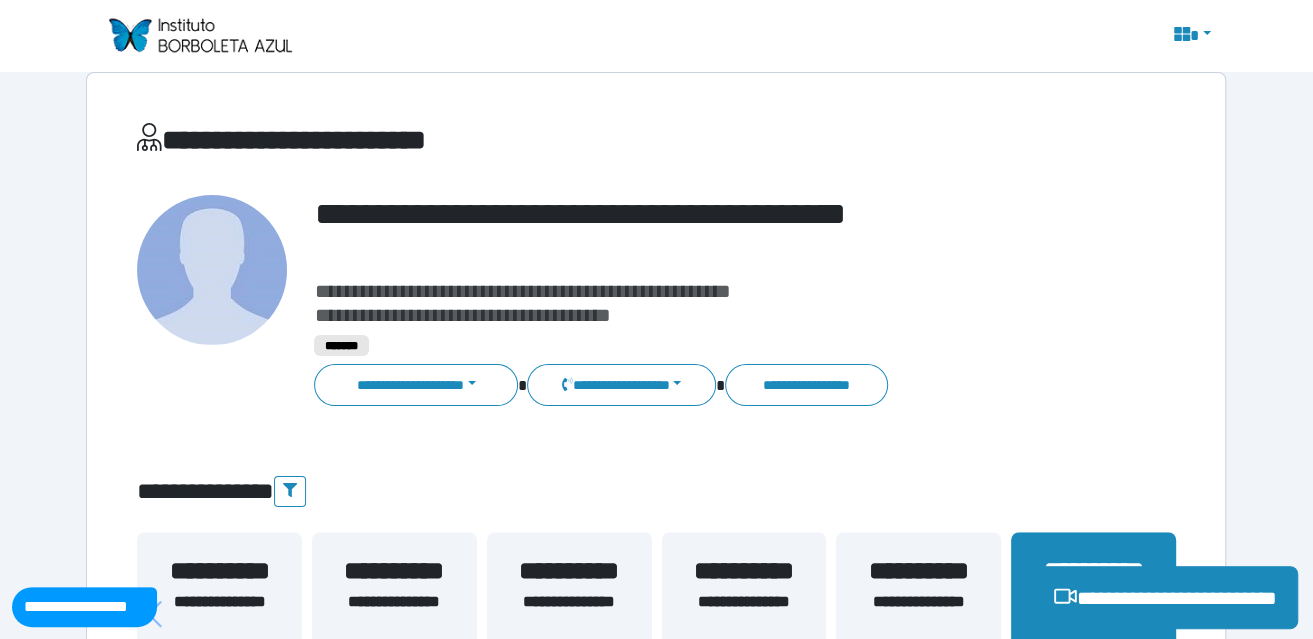 scroll, scrollTop: 0, scrollLeft: 0, axis: both 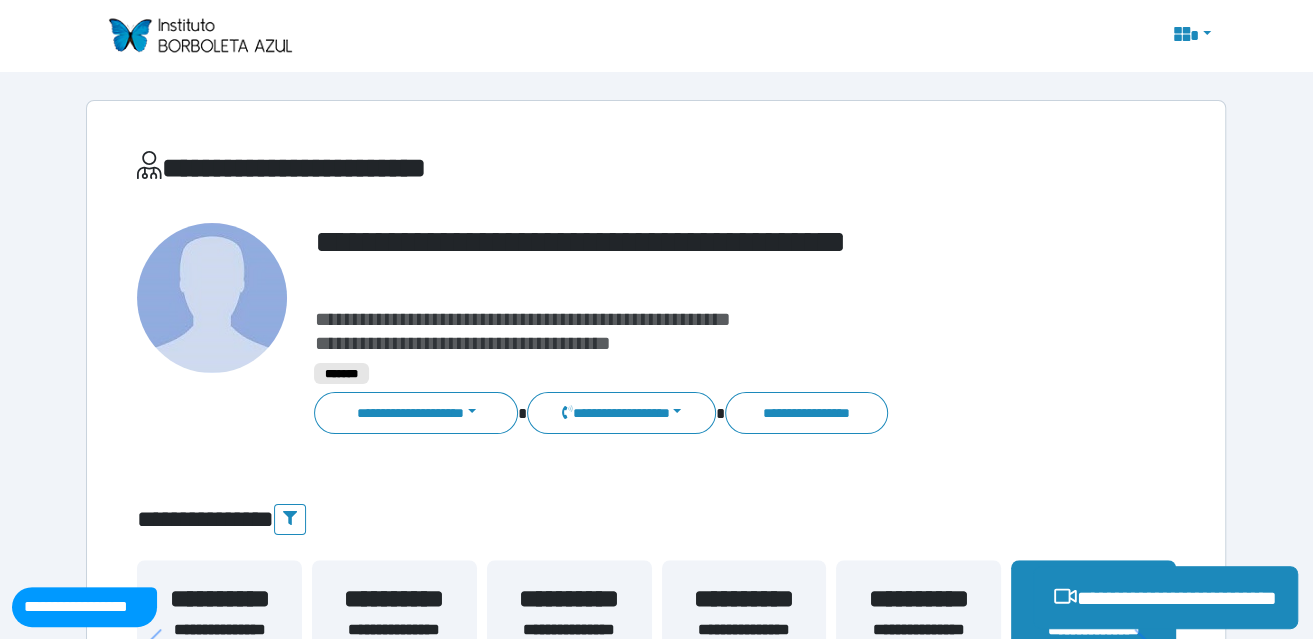 click at bounding box center [199, 35] 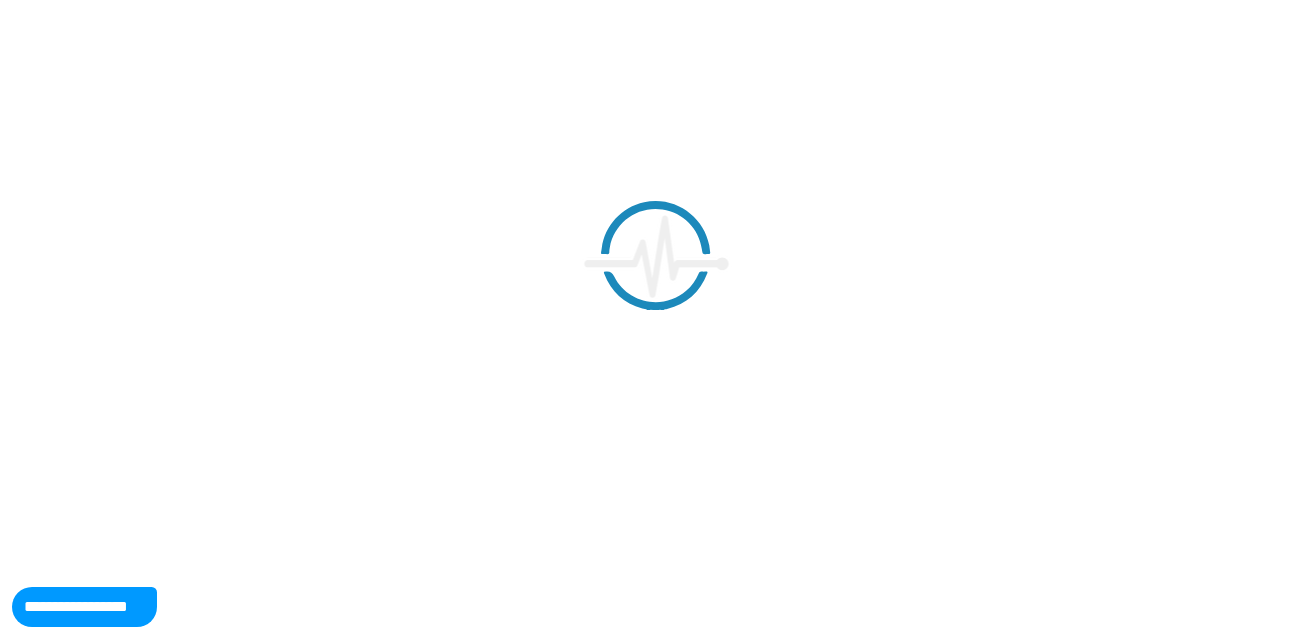 scroll, scrollTop: 0, scrollLeft: 0, axis: both 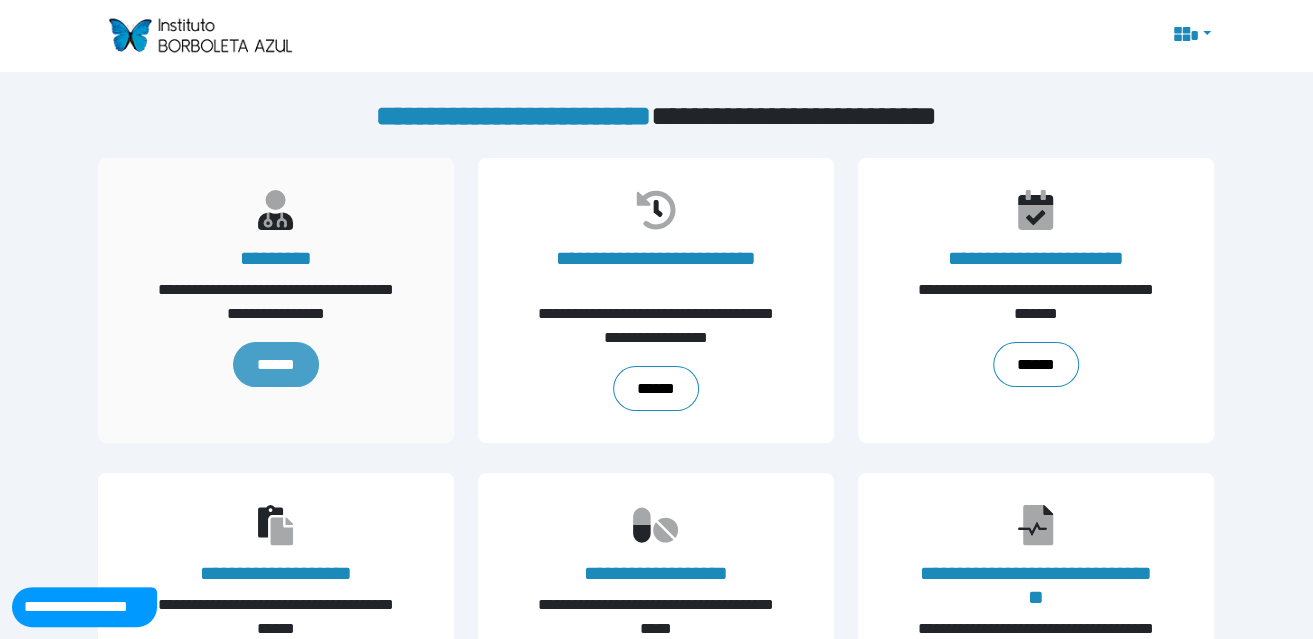 click on "******" at bounding box center (276, 364) 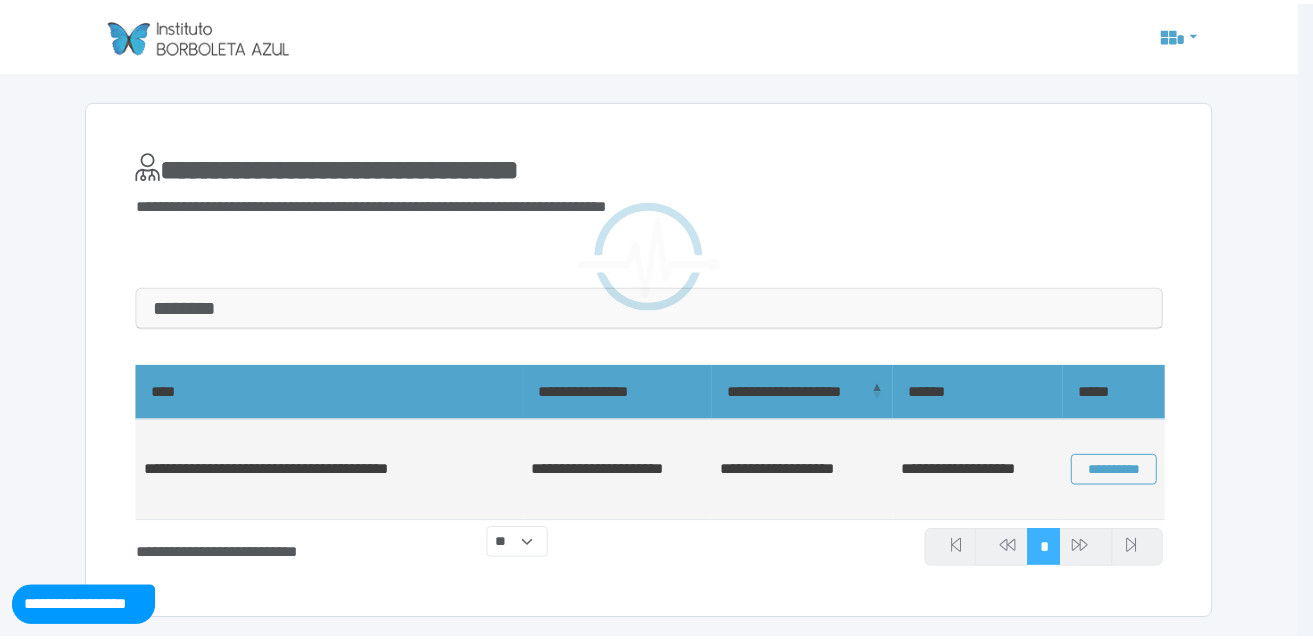 scroll, scrollTop: 0, scrollLeft: 0, axis: both 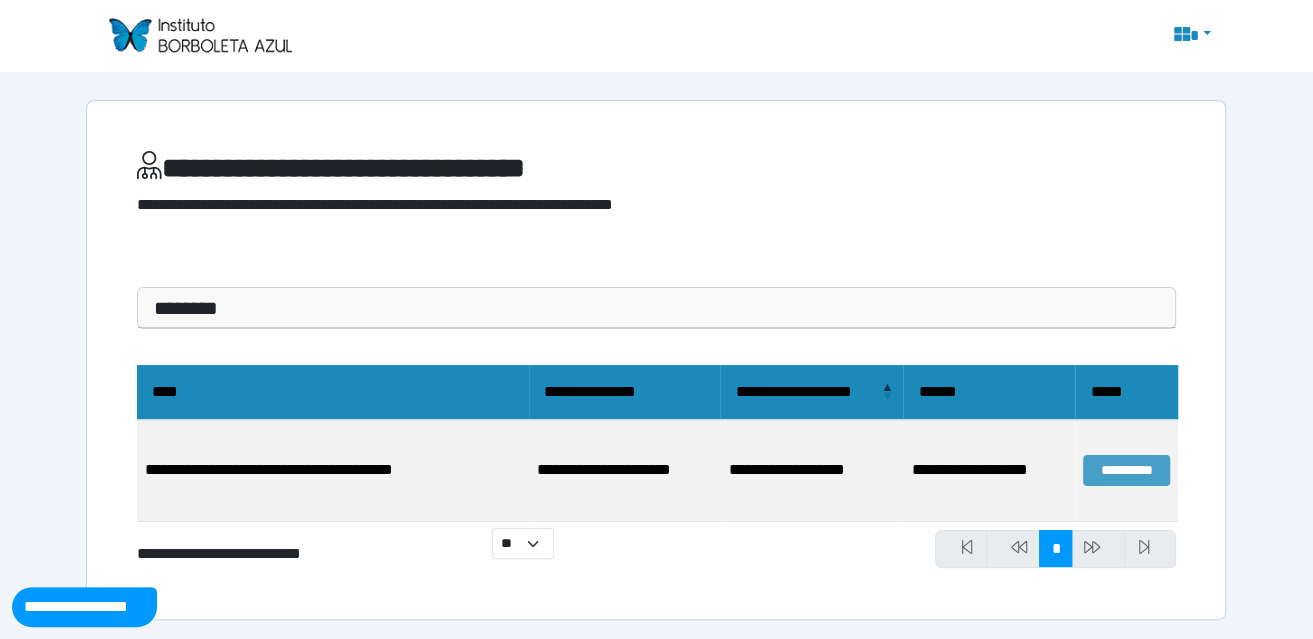 click on "**********" at bounding box center [1126, 470] 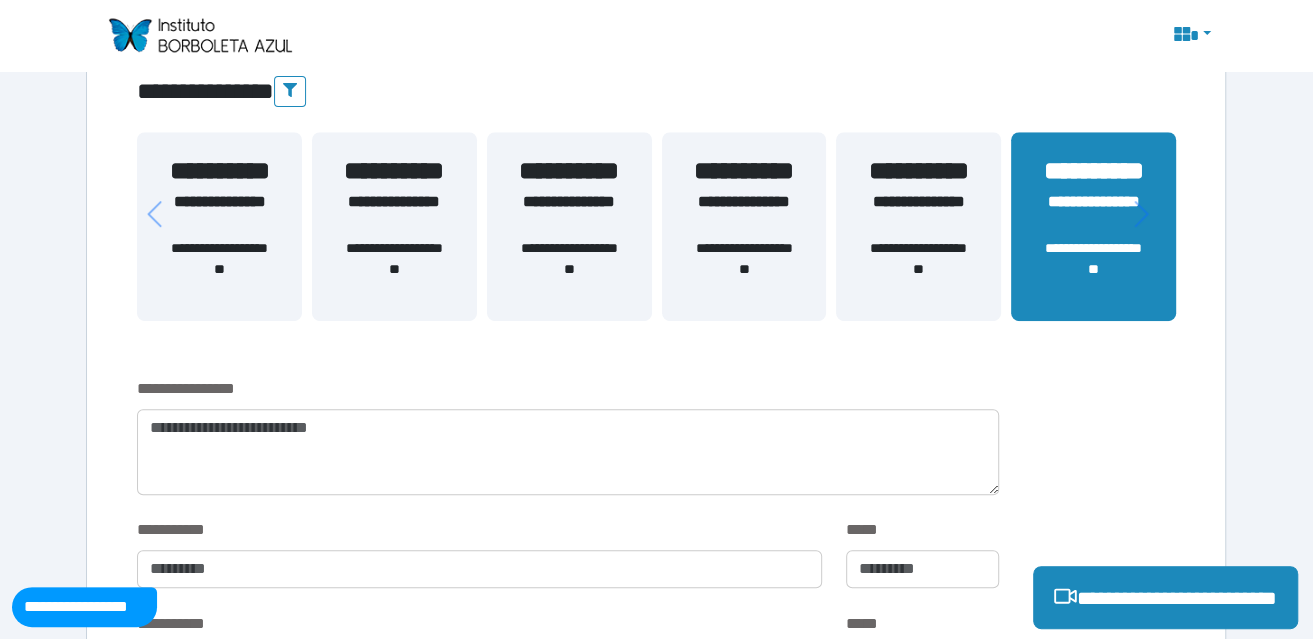 scroll, scrollTop: 600, scrollLeft: 0, axis: vertical 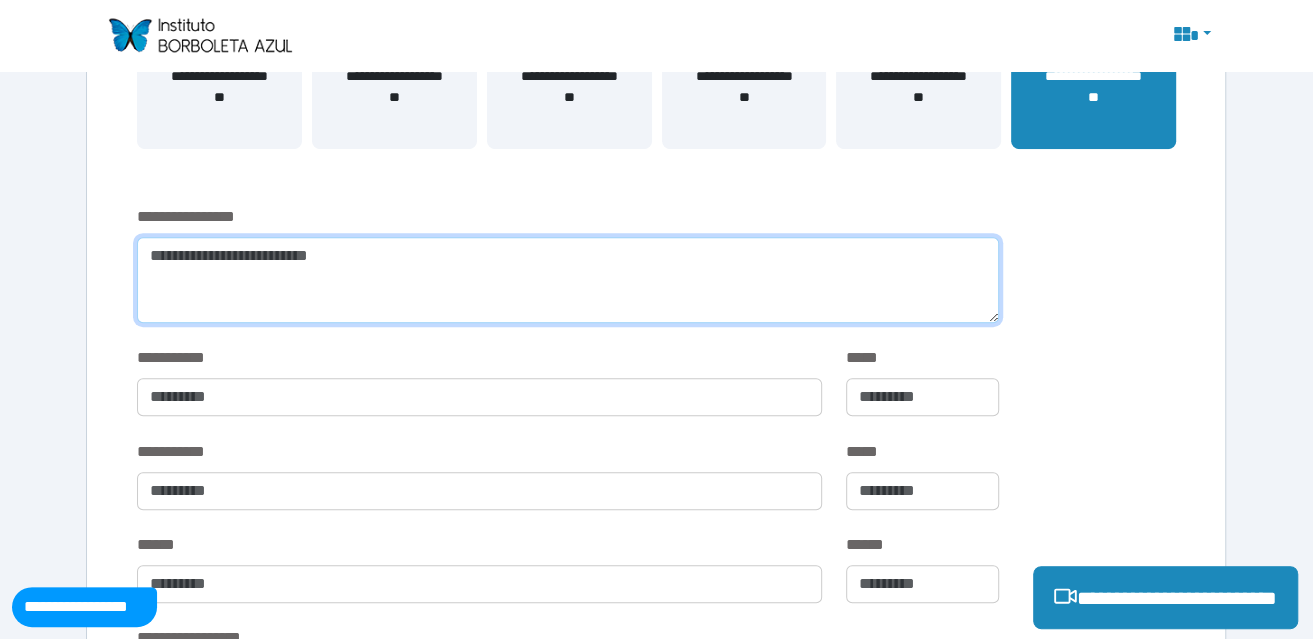 click at bounding box center [568, 280] 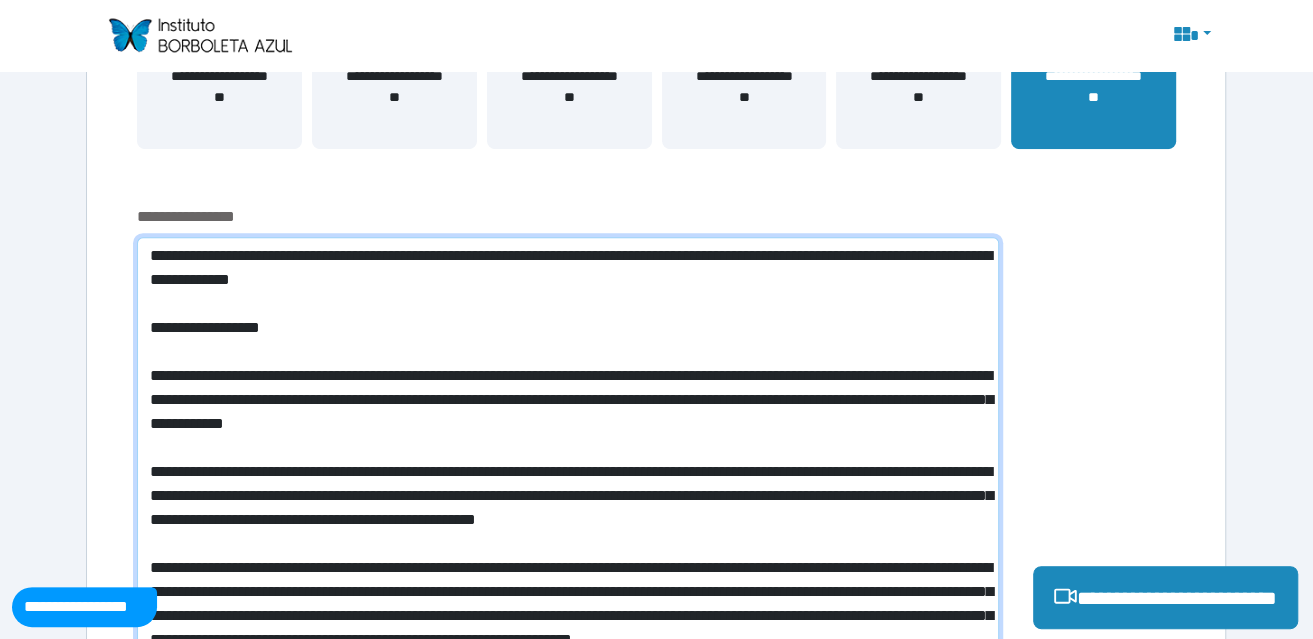 scroll, scrollTop: 0, scrollLeft: 0, axis: both 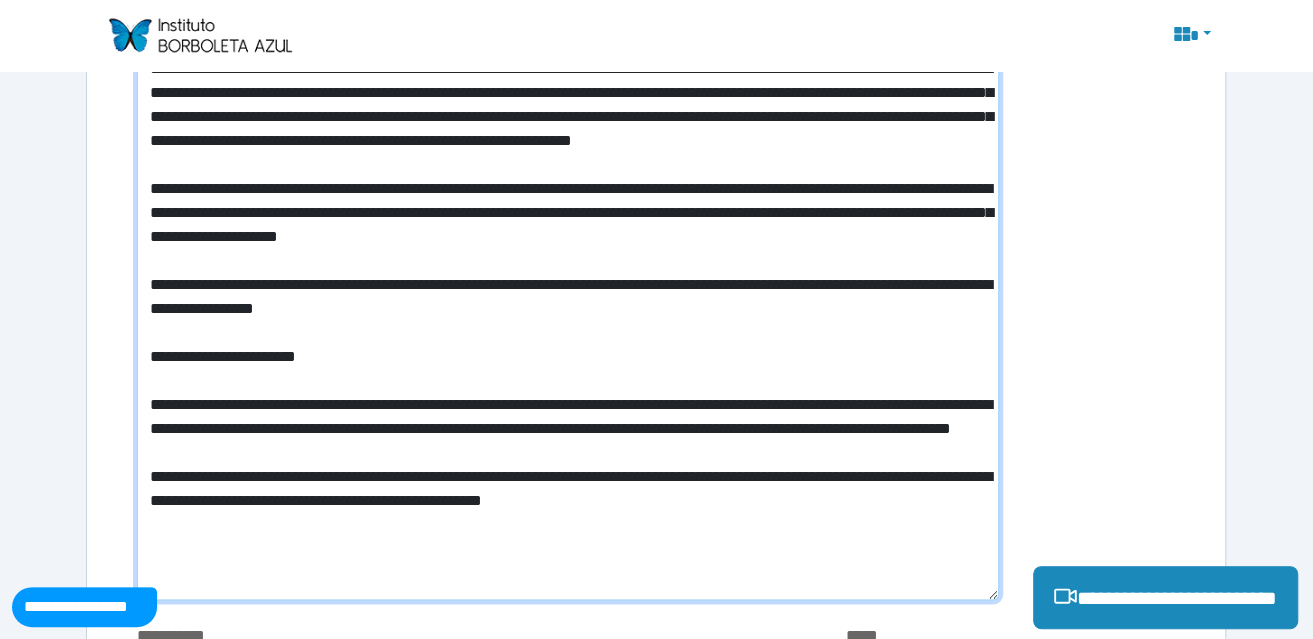 click at bounding box center (568, 169) 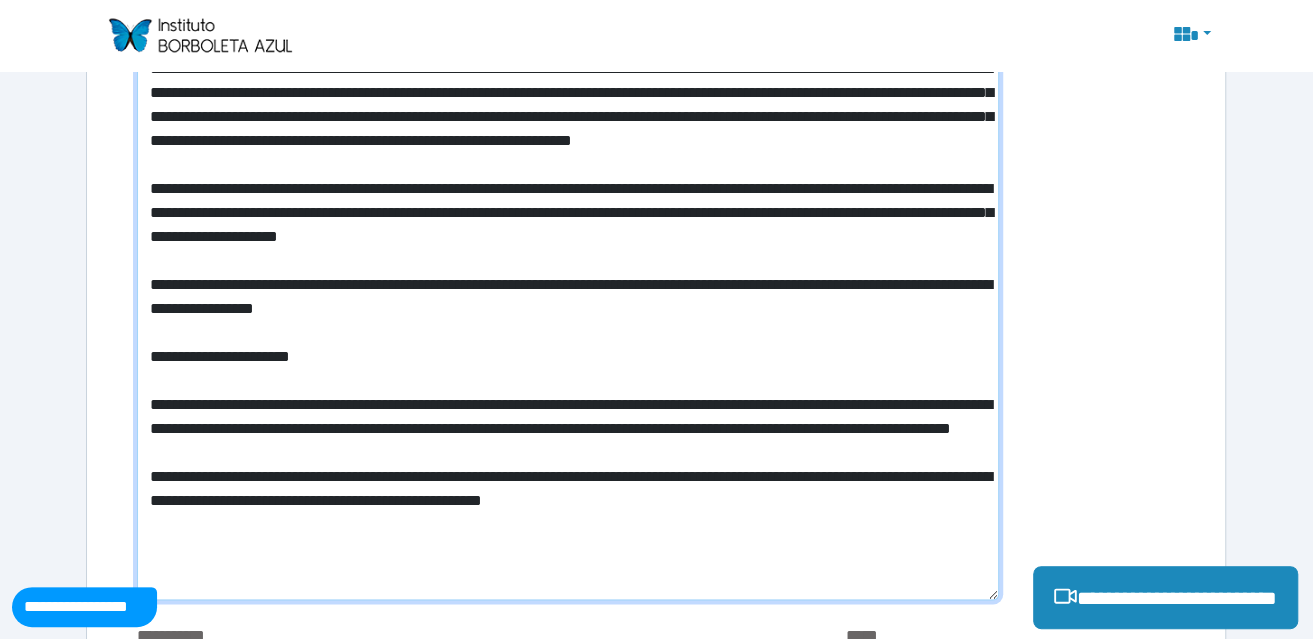 type on "**********" 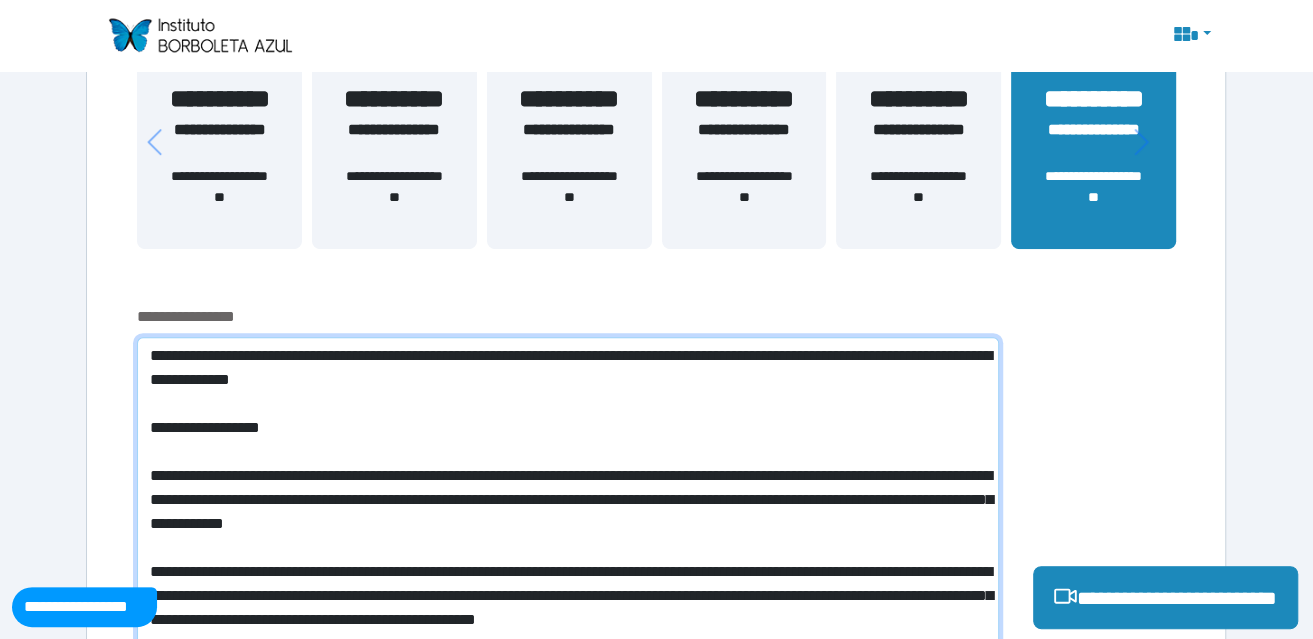 scroll, scrollTop: 400, scrollLeft: 0, axis: vertical 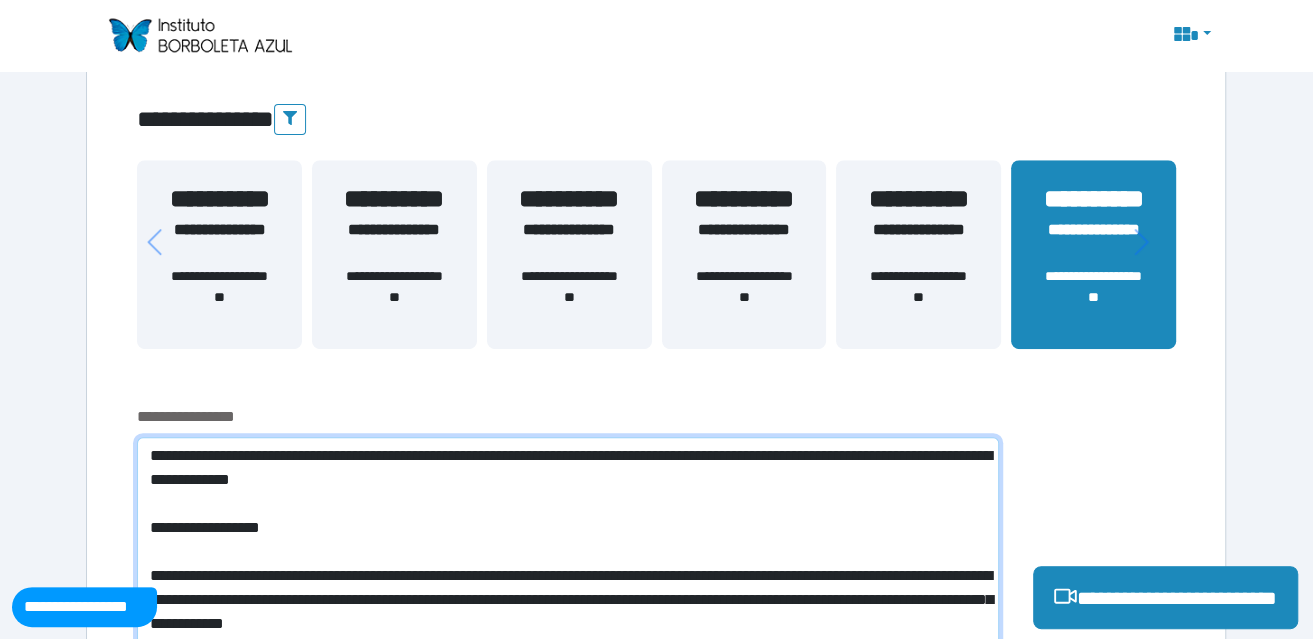 click on "**********" at bounding box center [918, 242] 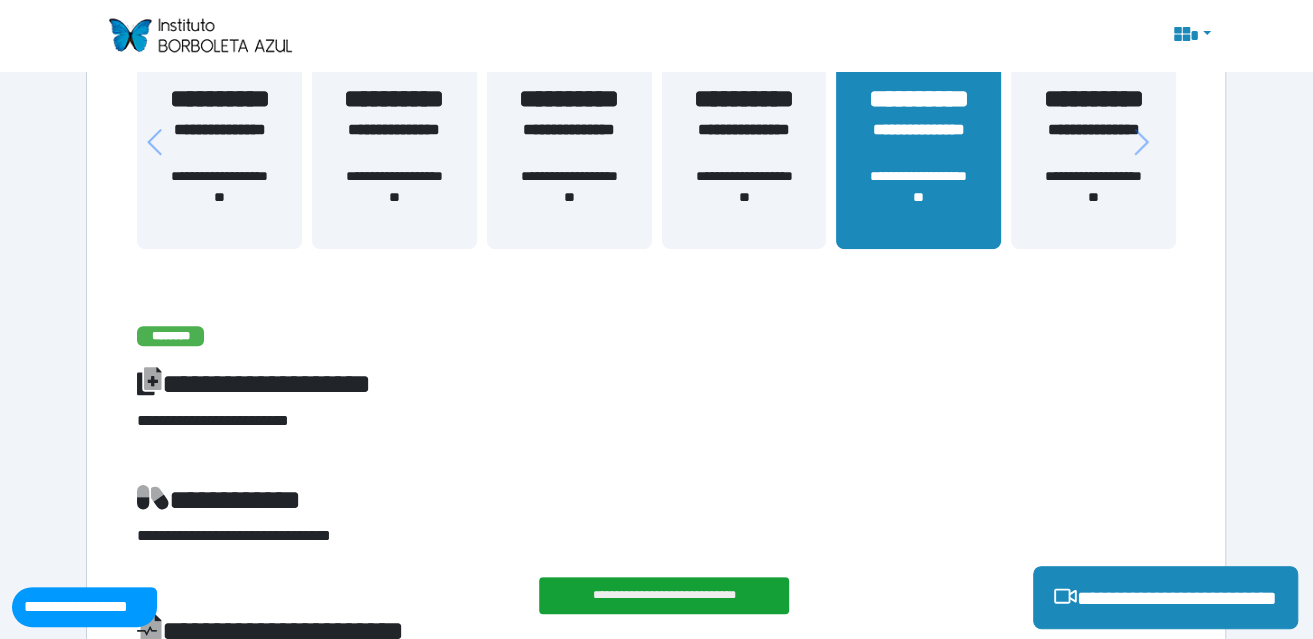 scroll, scrollTop: 500, scrollLeft: 0, axis: vertical 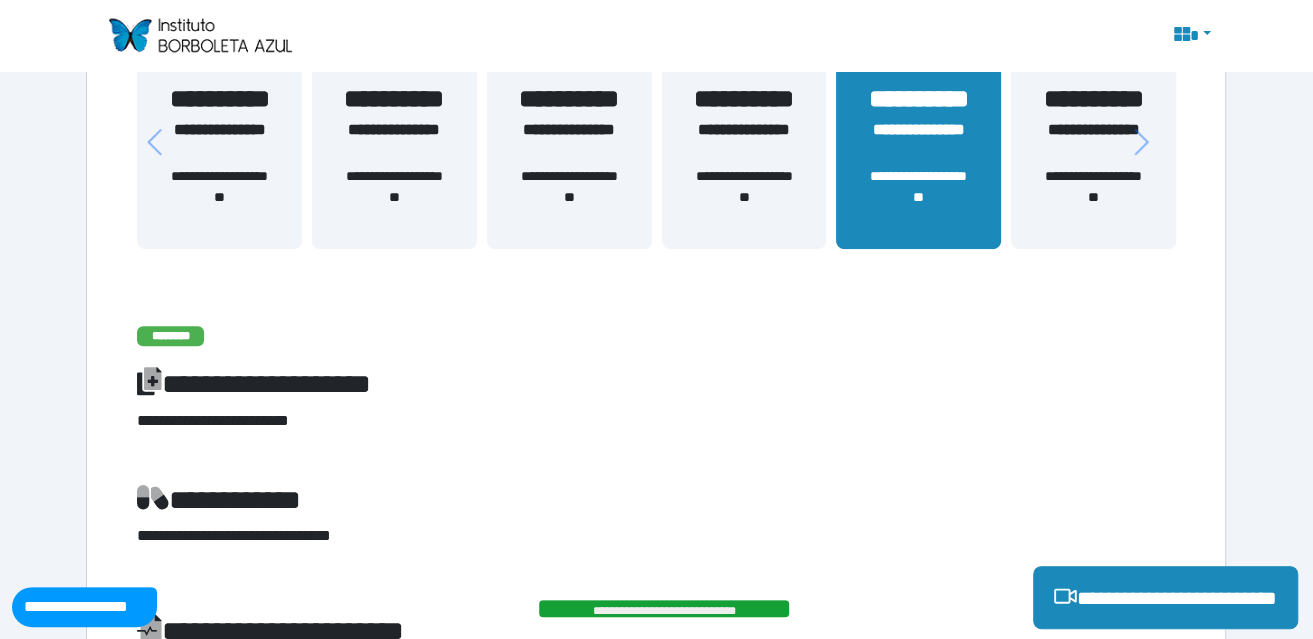 click on "**********" at bounding box center [1093, 197] 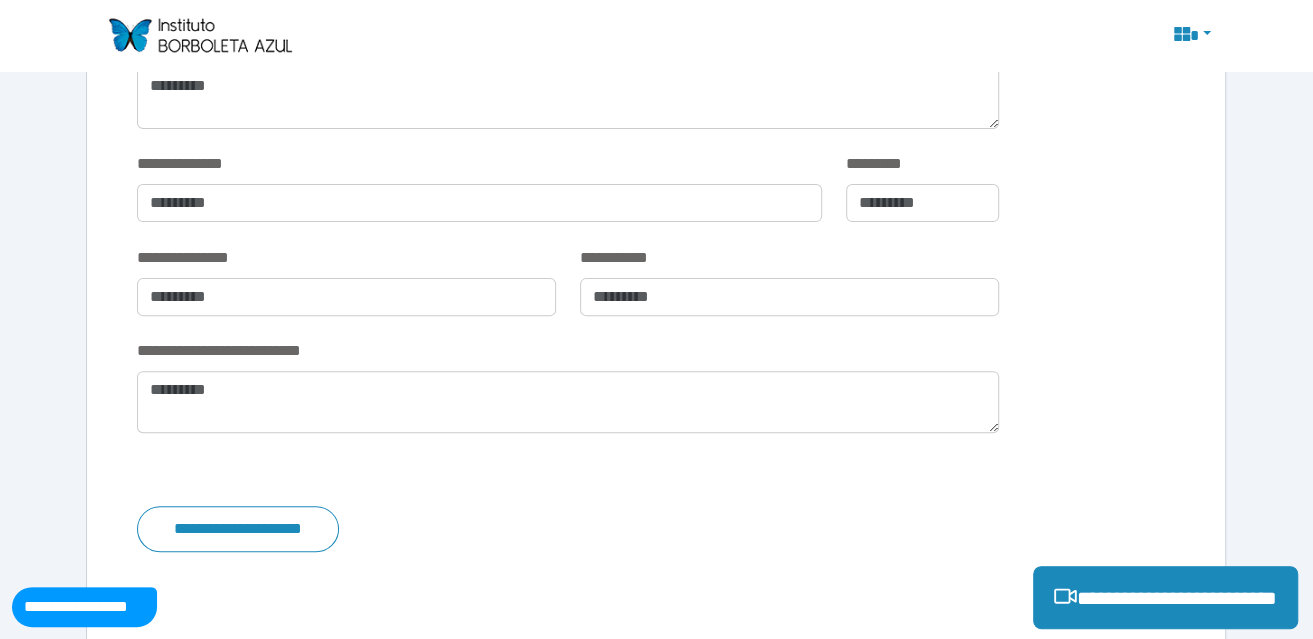scroll, scrollTop: 4576, scrollLeft: 0, axis: vertical 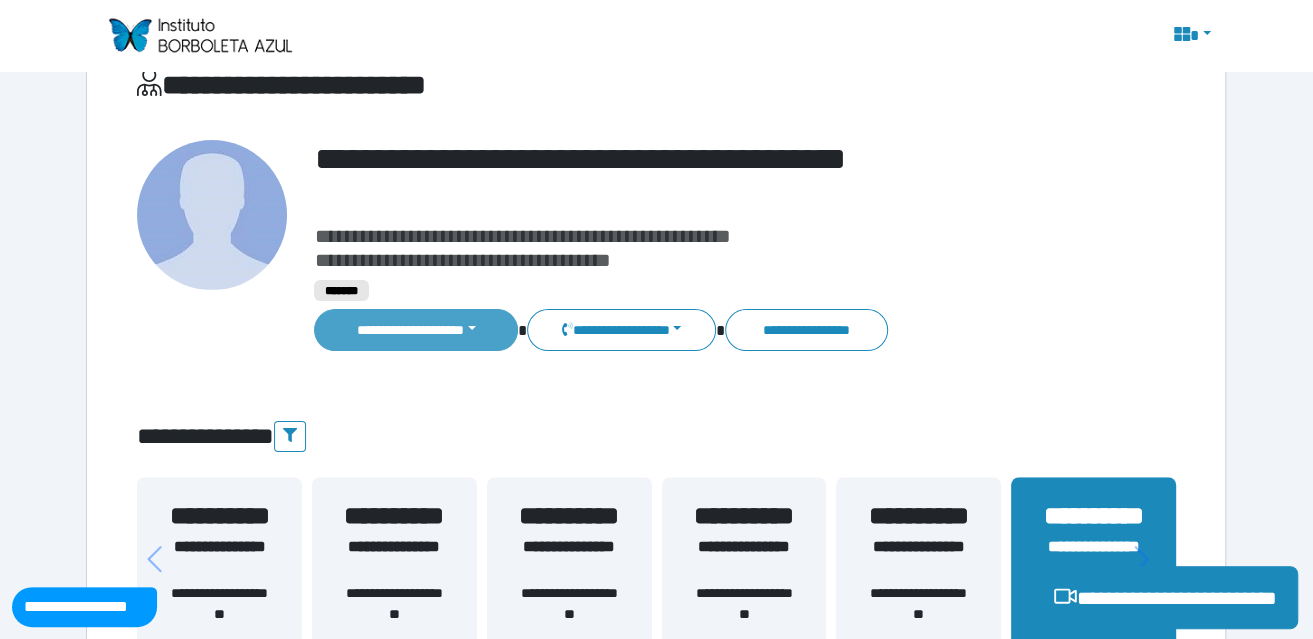 click on "**********" at bounding box center (416, 330) 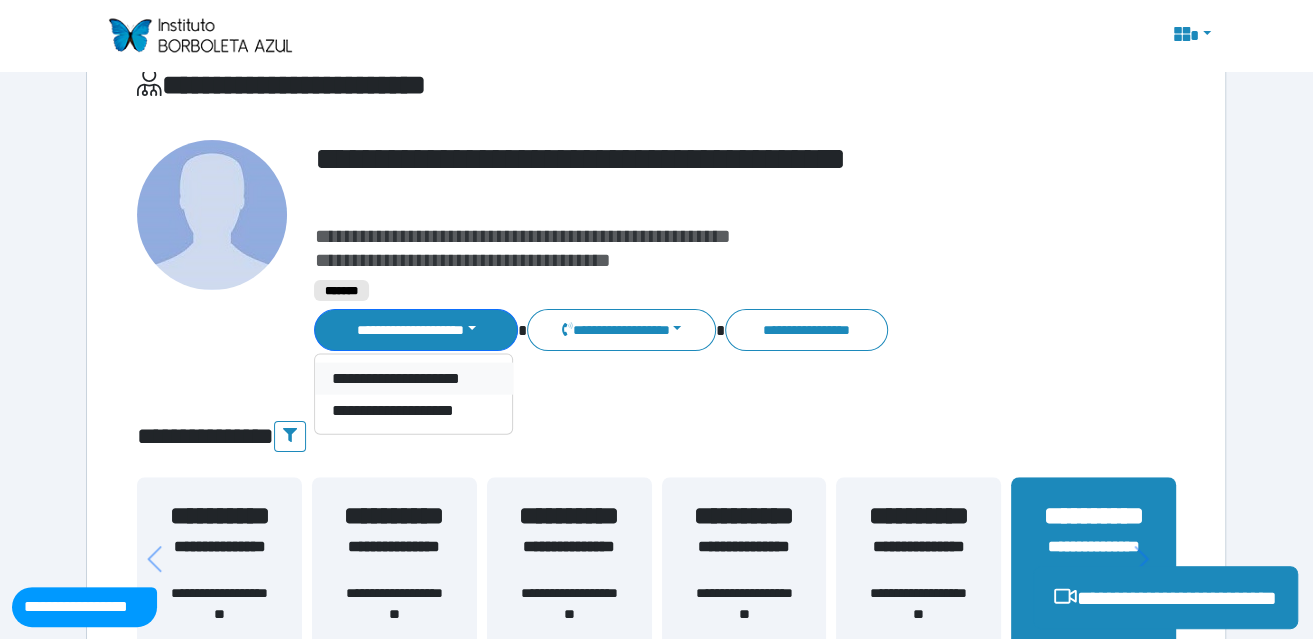 click on "**********" at bounding box center [413, 378] 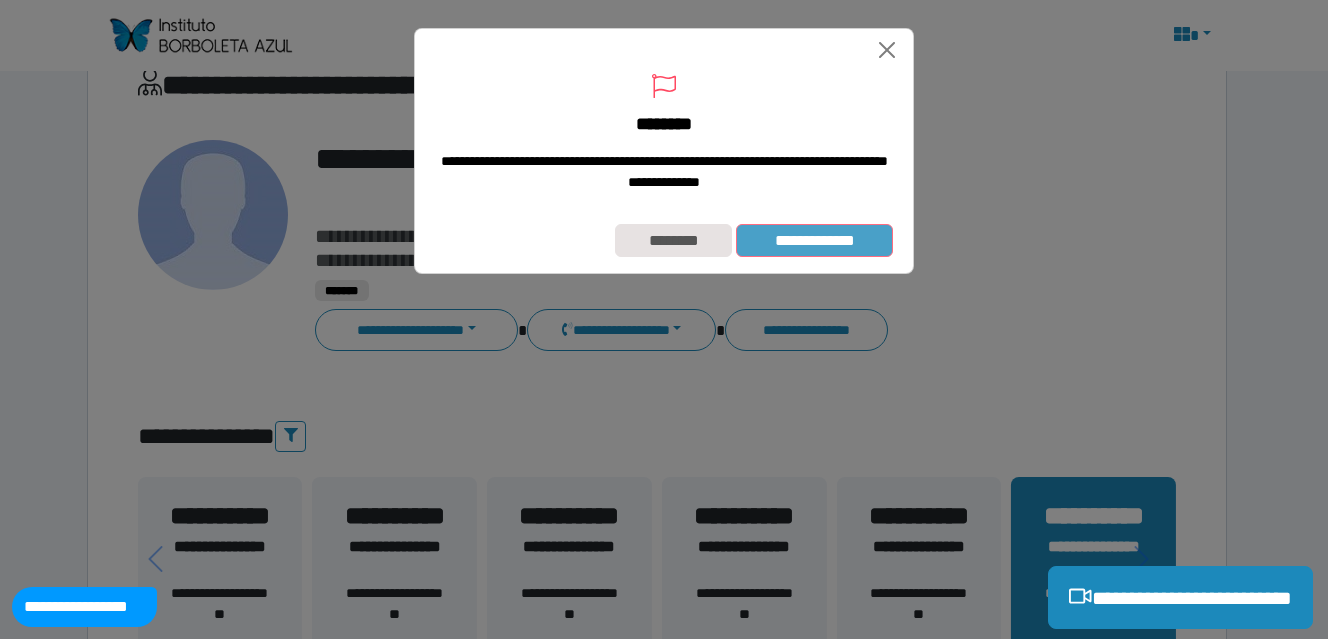 click on "**********" at bounding box center (814, 240) 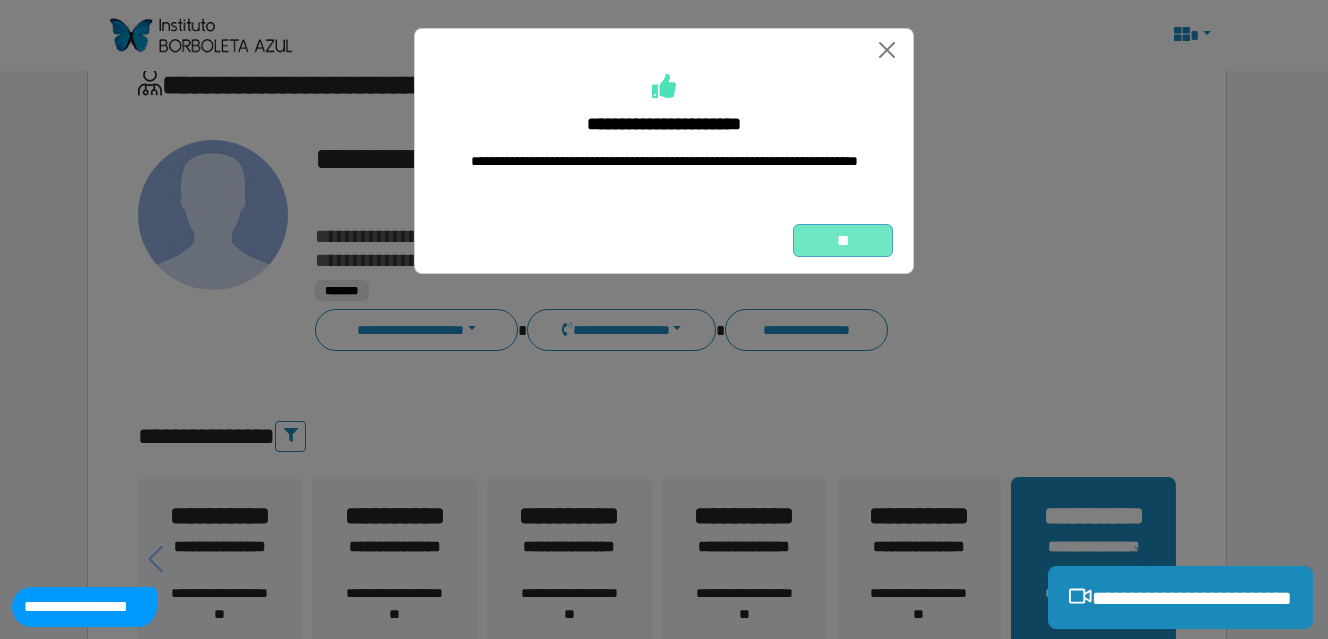 click on "**" at bounding box center [843, 240] 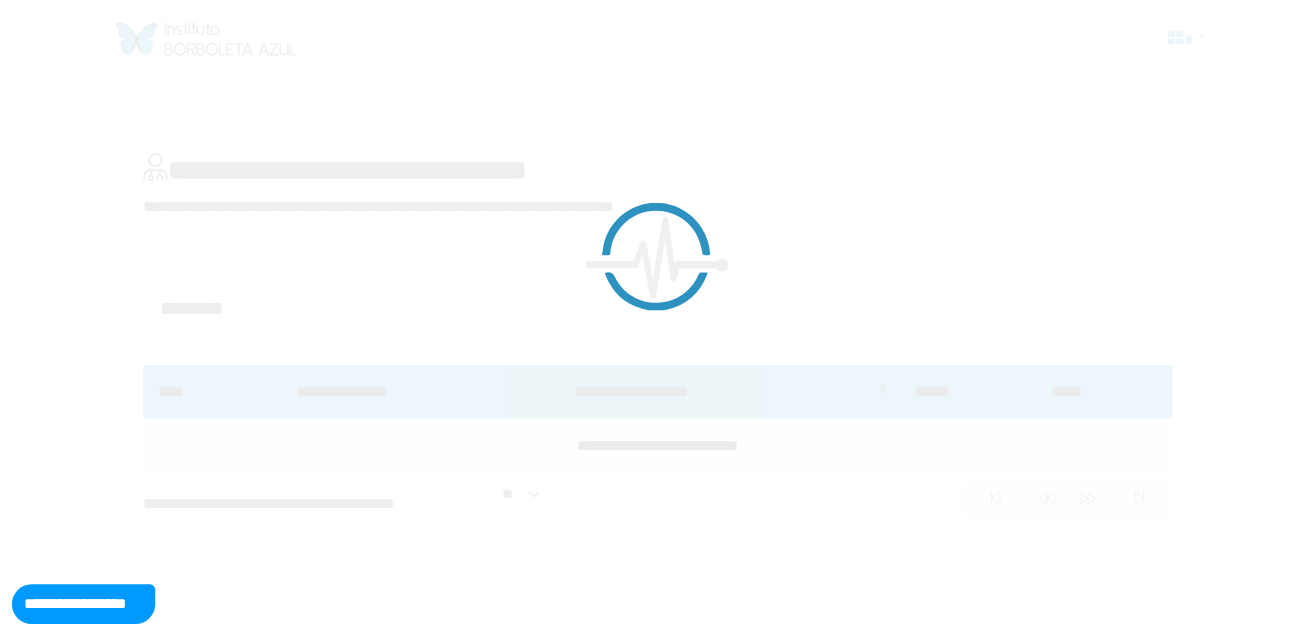 scroll, scrollTop: 0, scrollLeft: 0, axis: both 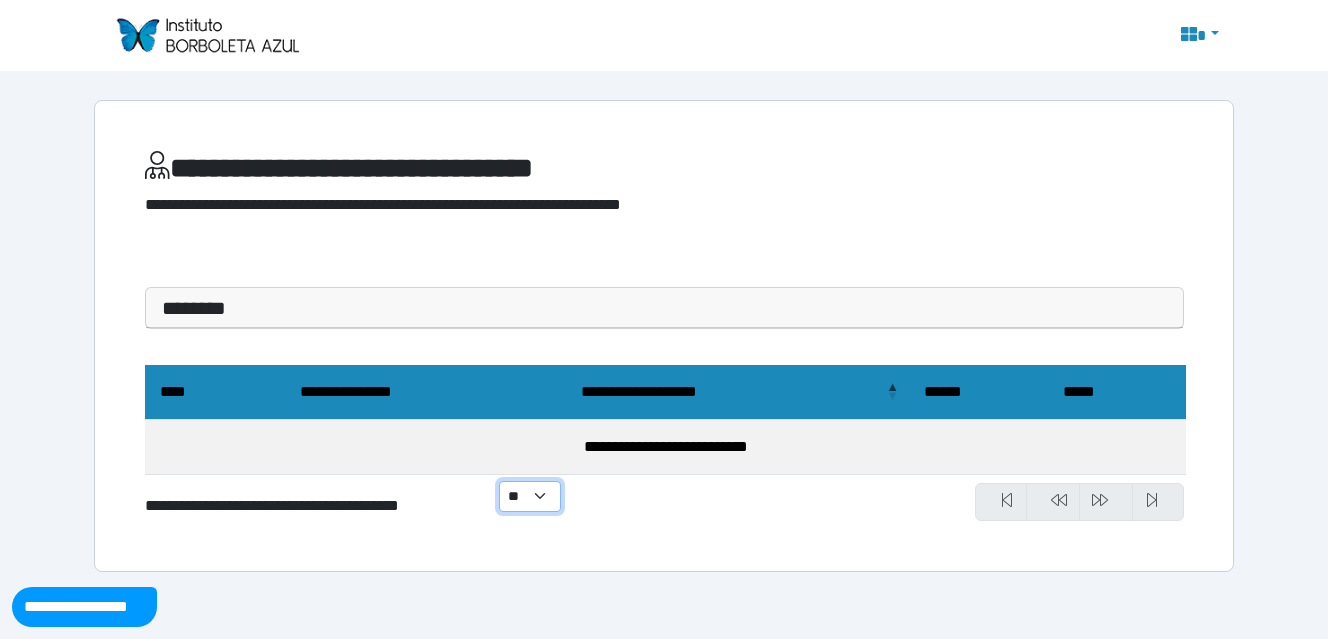 click on "** ** ** ***" at bounding box center [530, 496] 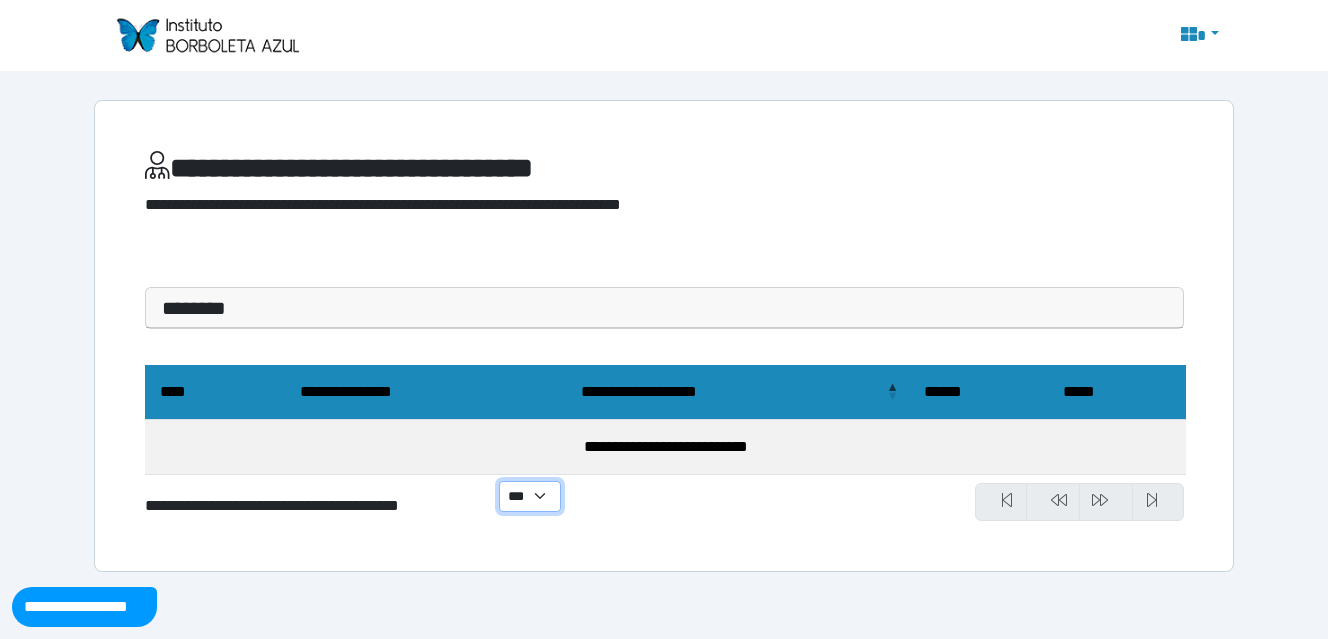 click on "** ** ** ***" at bounding box center [530, 496] 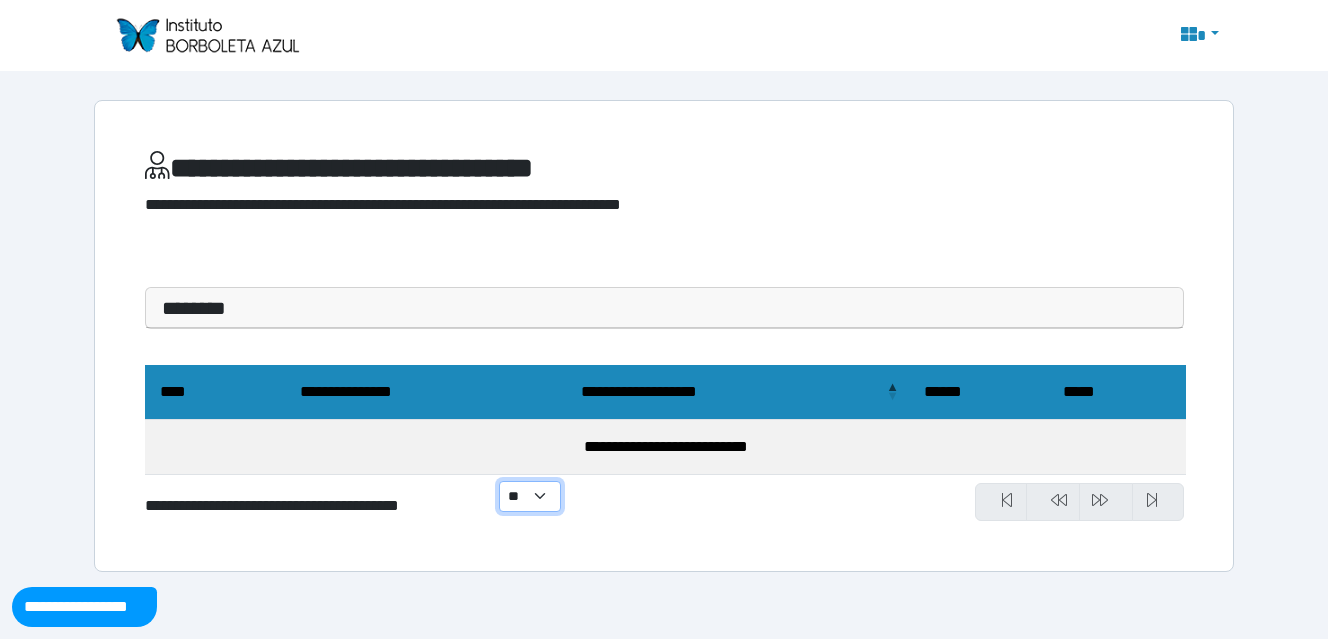 click on "** ** ** ***" at bounding box center (530, 496) 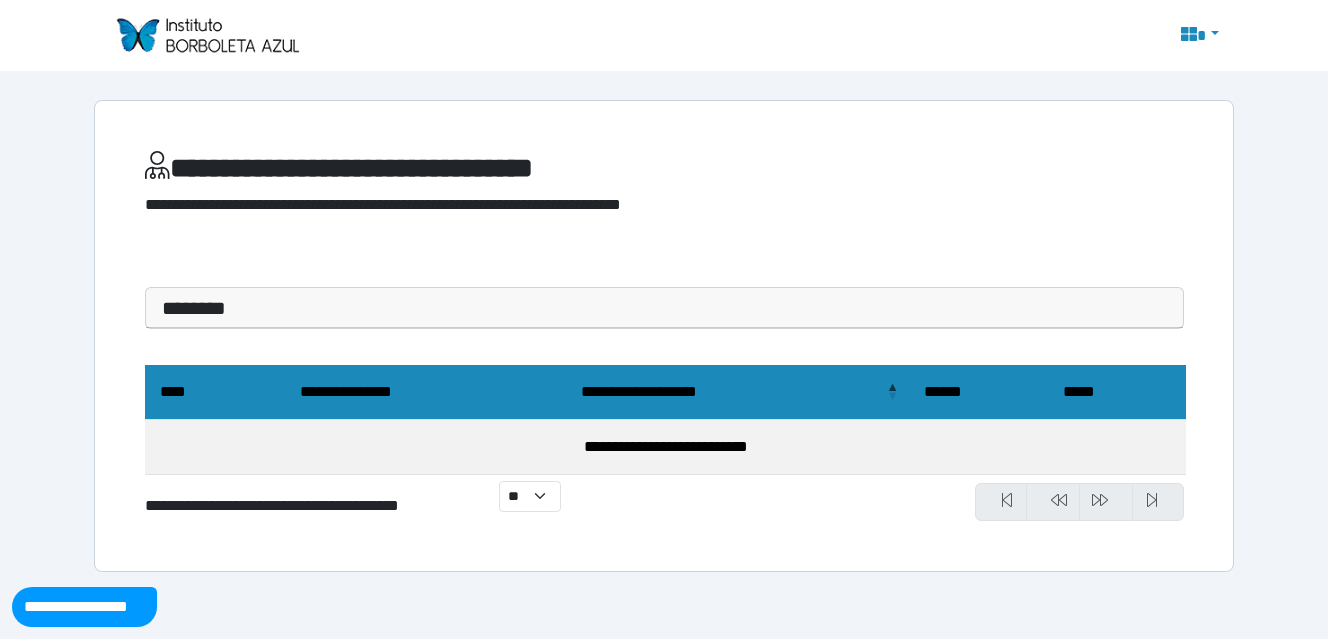 click on "********" at bounding box center [664, 308] 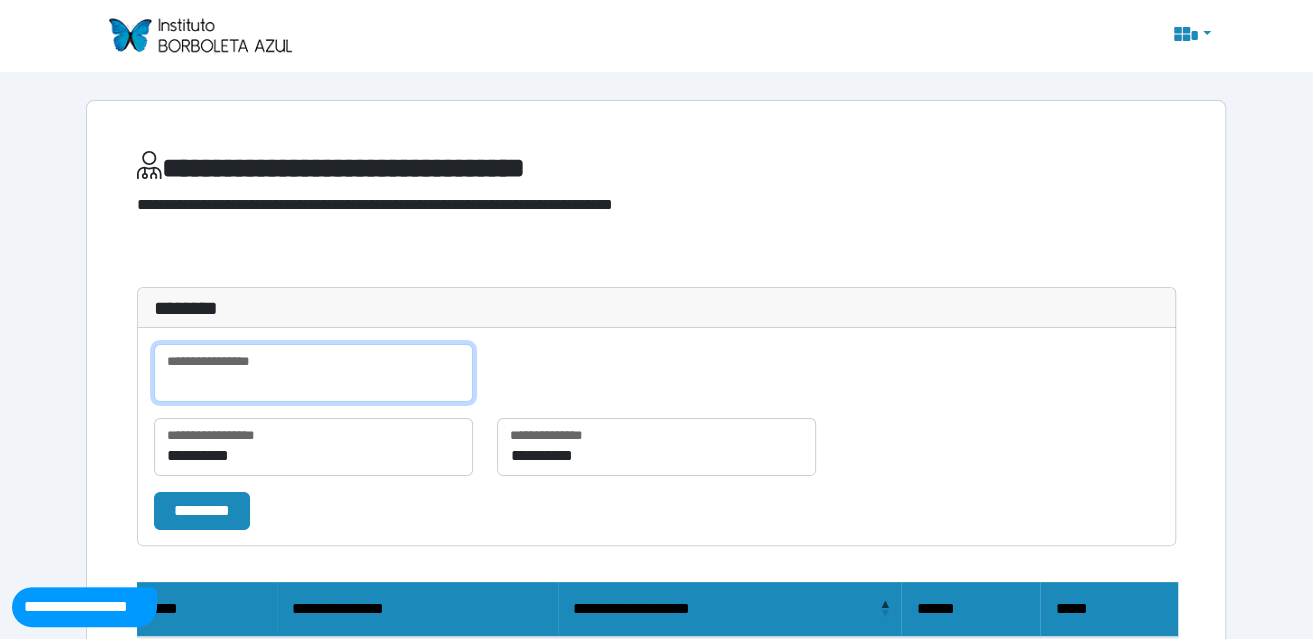 click at bounding box center [313, 373] 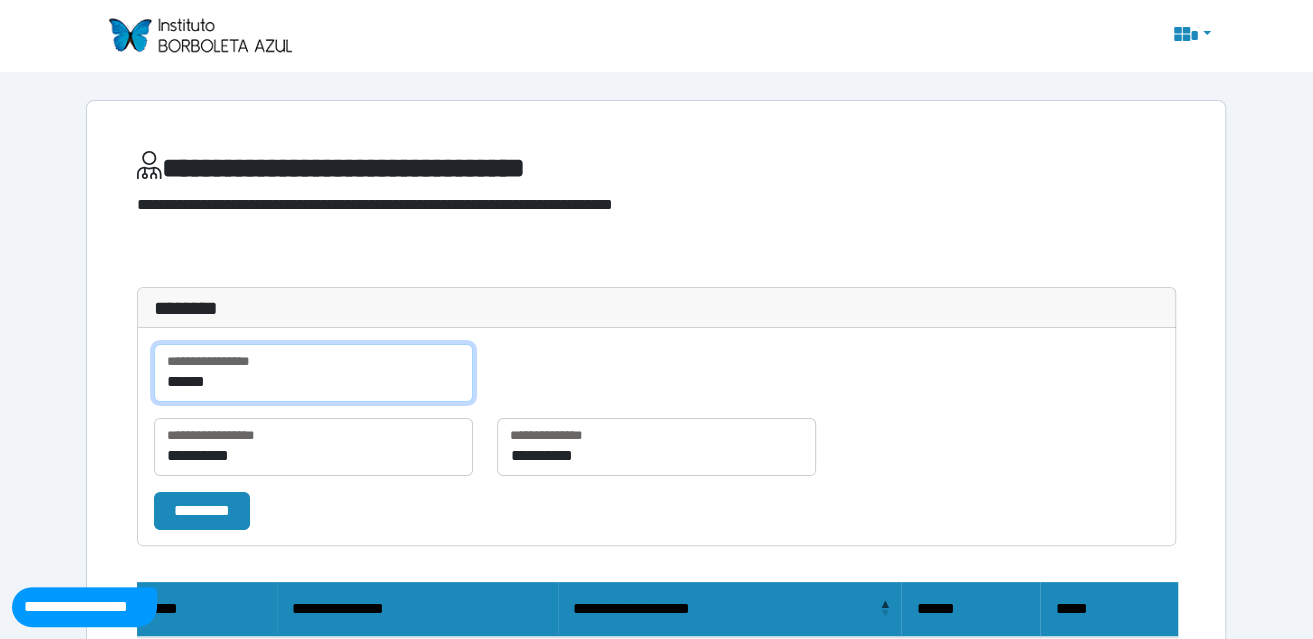 type on "******" 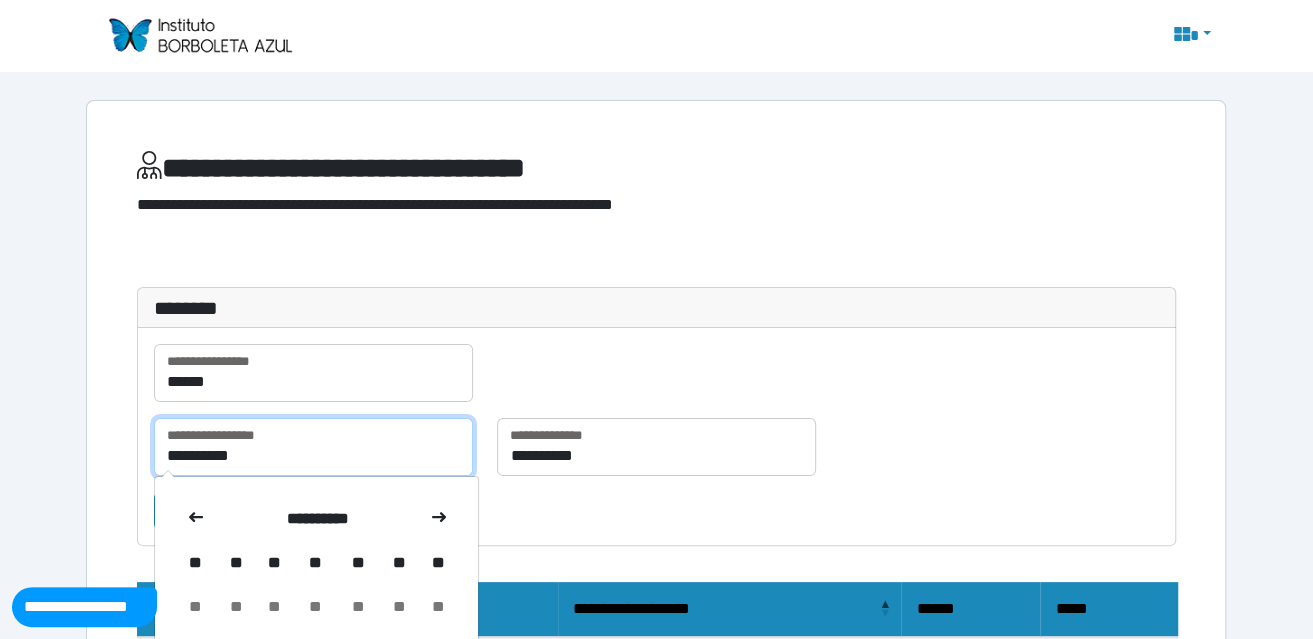click on "**********" at bounding box center [313, 447] 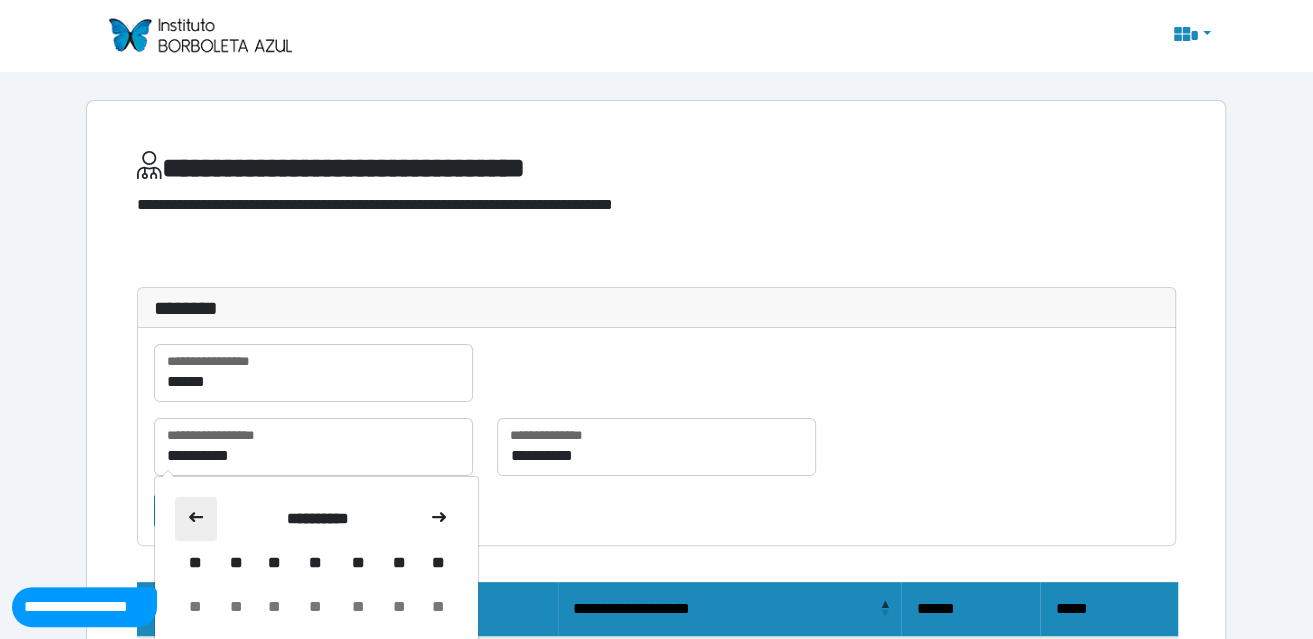 click 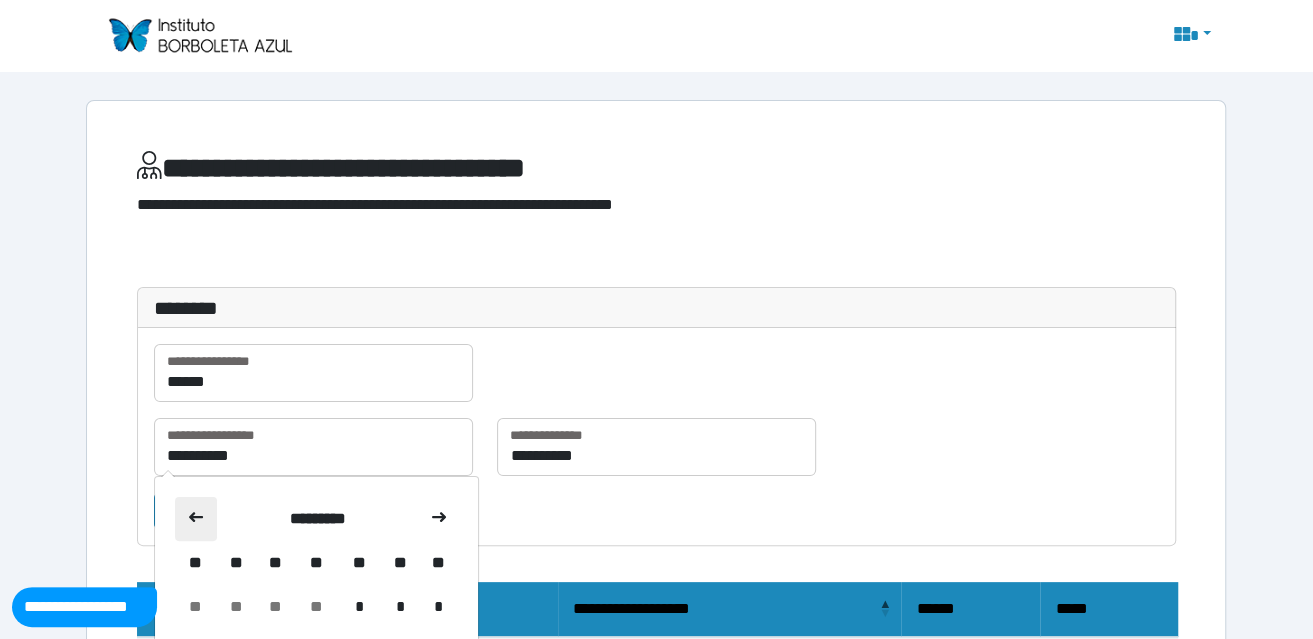 click 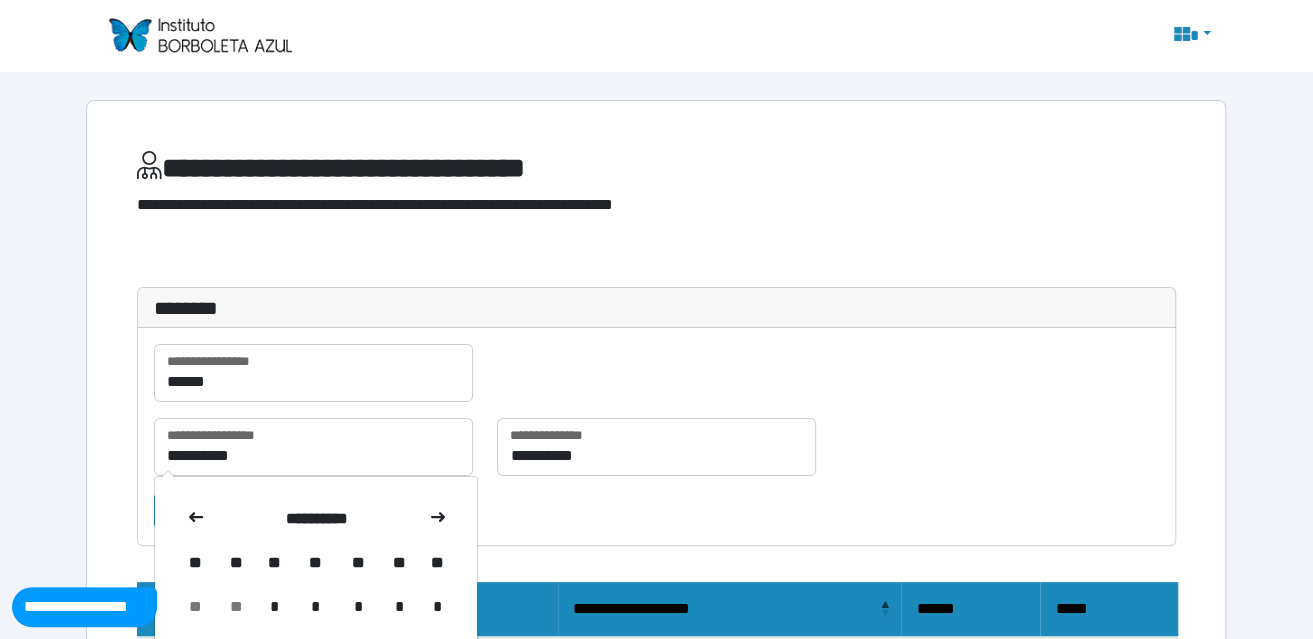 click on "*" at bounding box center (274, 607) 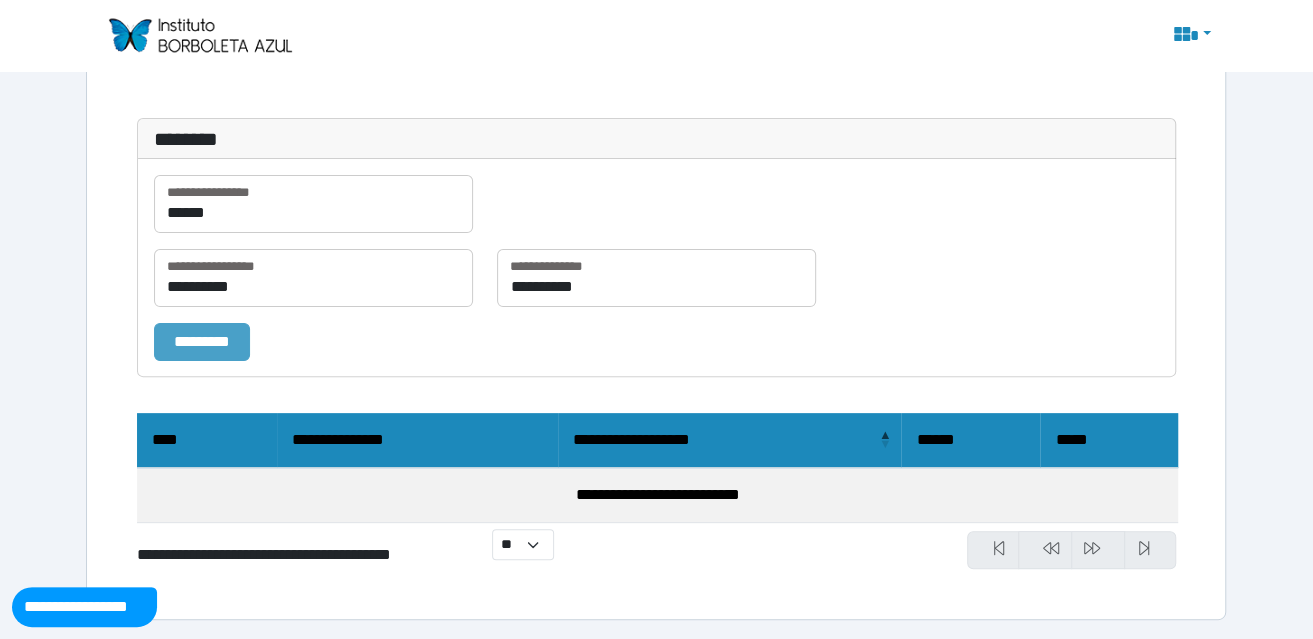 click on "*********" at bounding box center [202, 341] 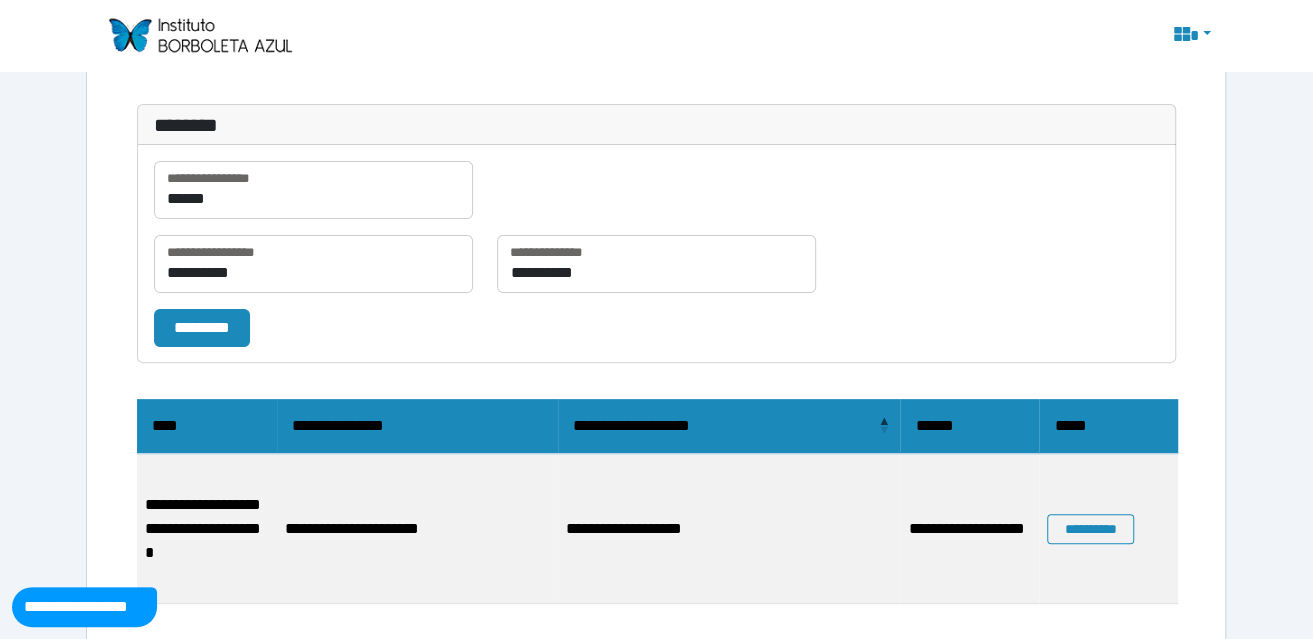 scroll, scrollTop: 224, scrollLeft: 0, axis: vertical 